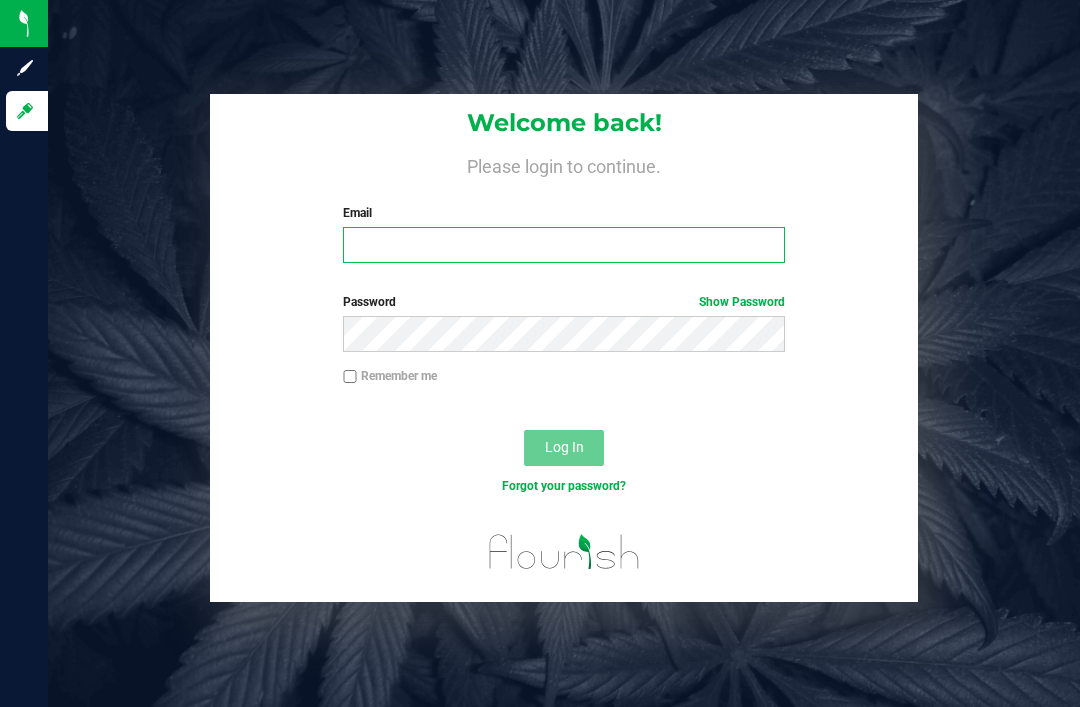 click on "Email" at bounding box center (564, 245) 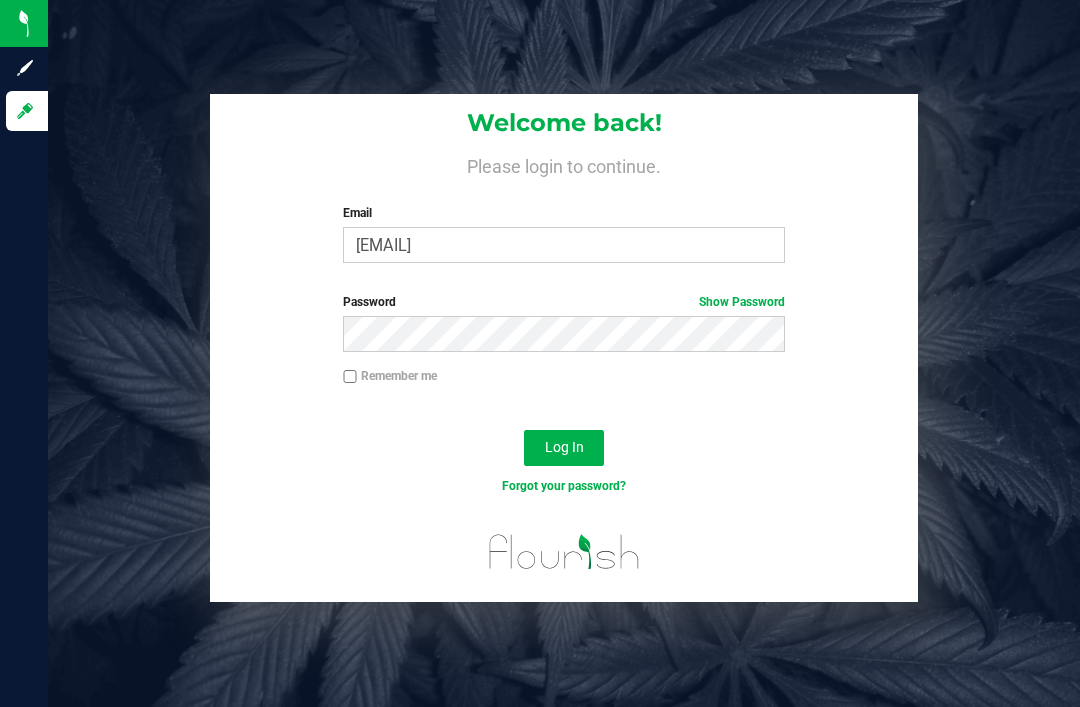 click on "Log In" at bounding box center (564, 448) 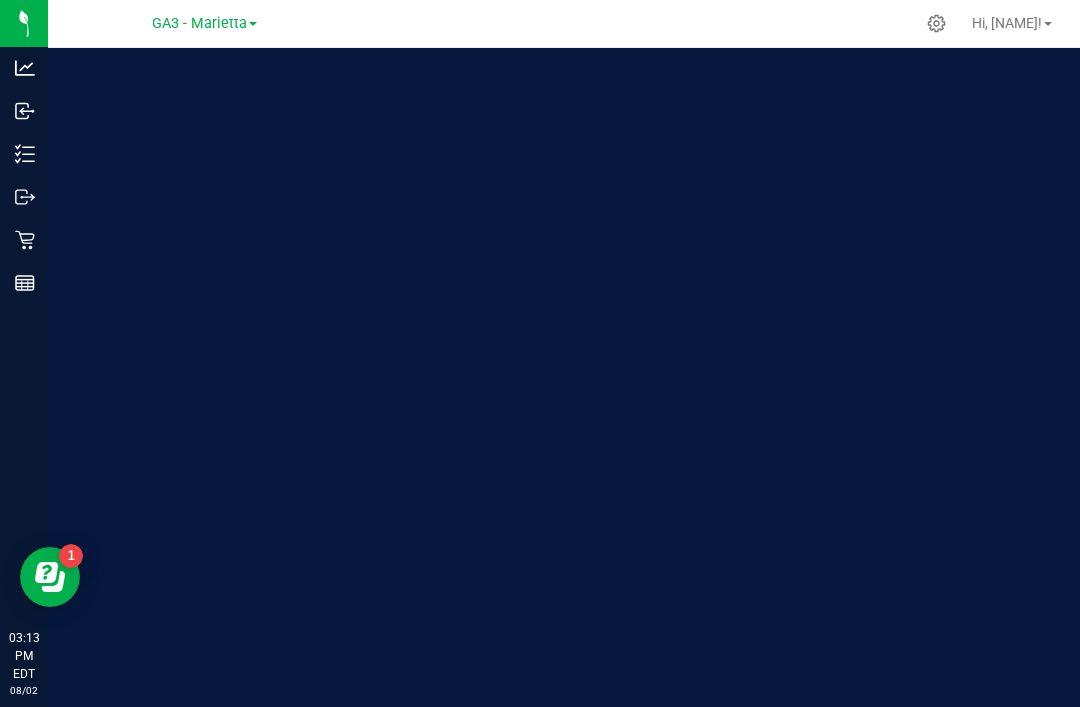 scroll, scrollTop: 0, scrollLeft: 0, axis: both 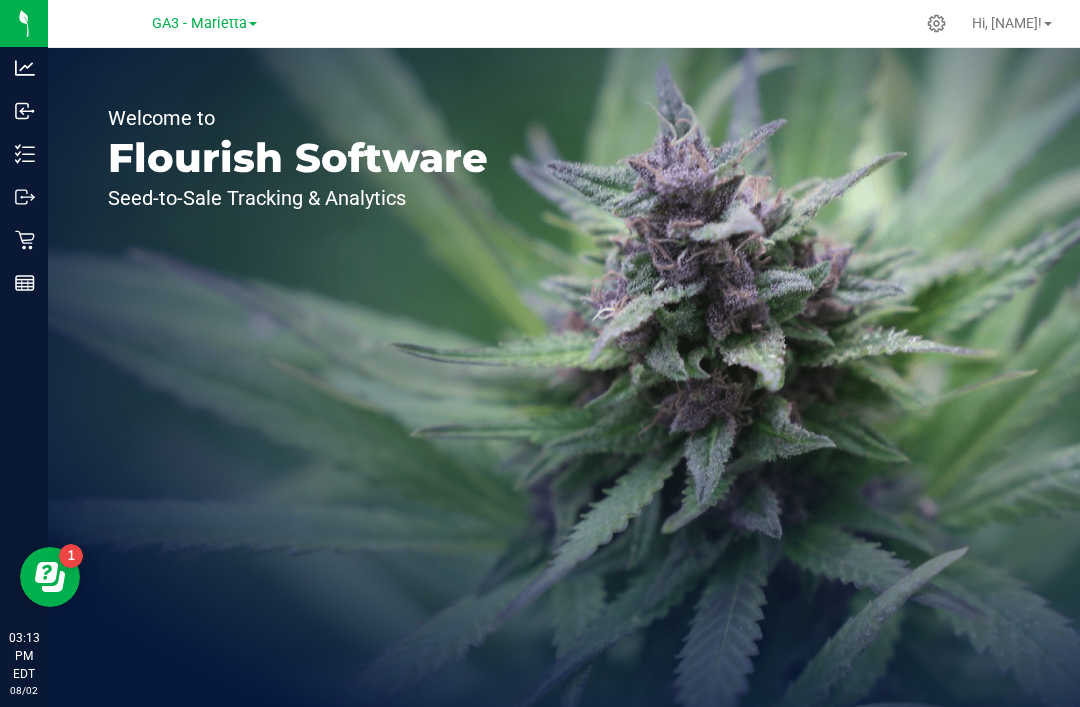click on "GA3 - Marietta" at bounding box center [199, 23] 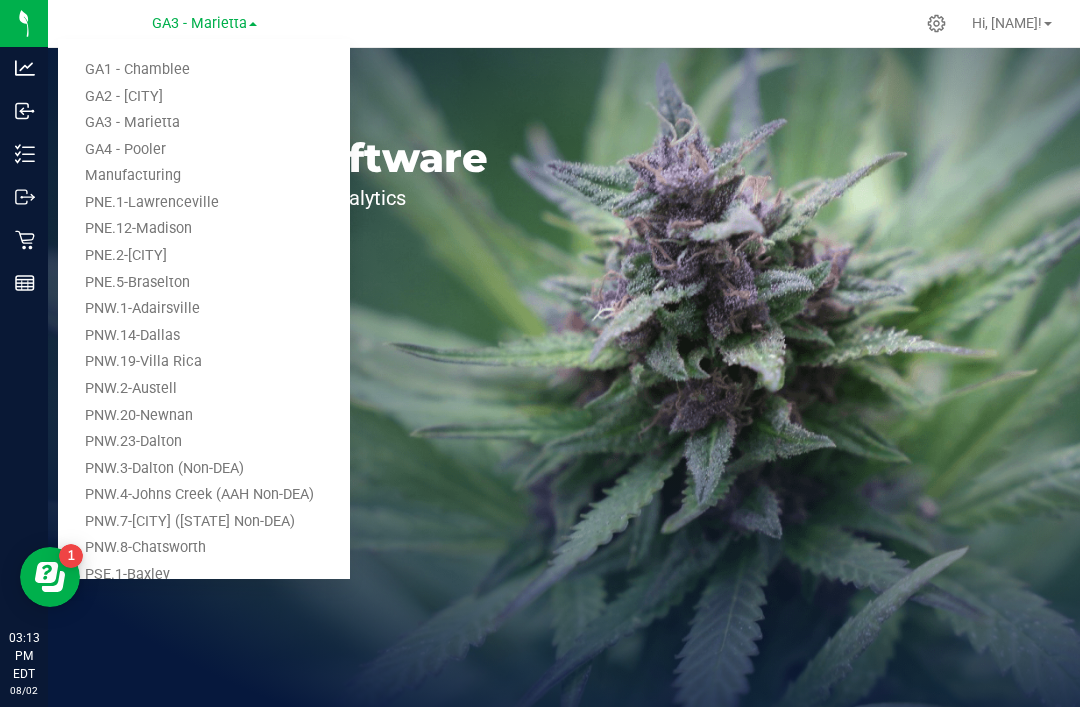 click on "GA1 - Chamblee" at bounding box center [204, 70] 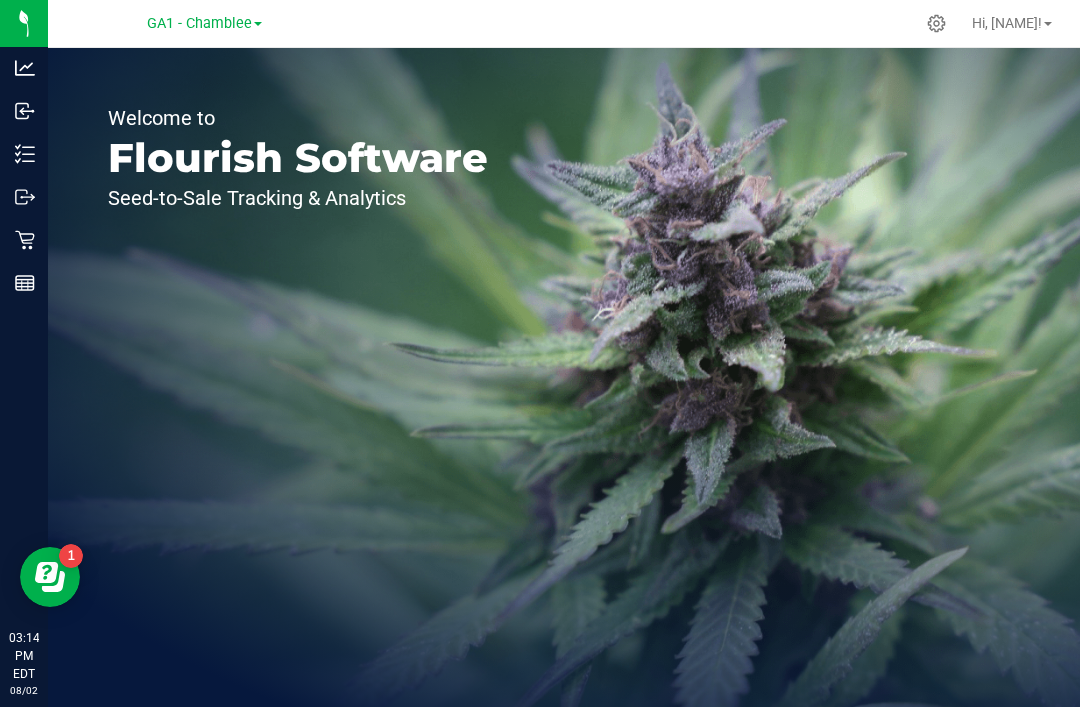 click 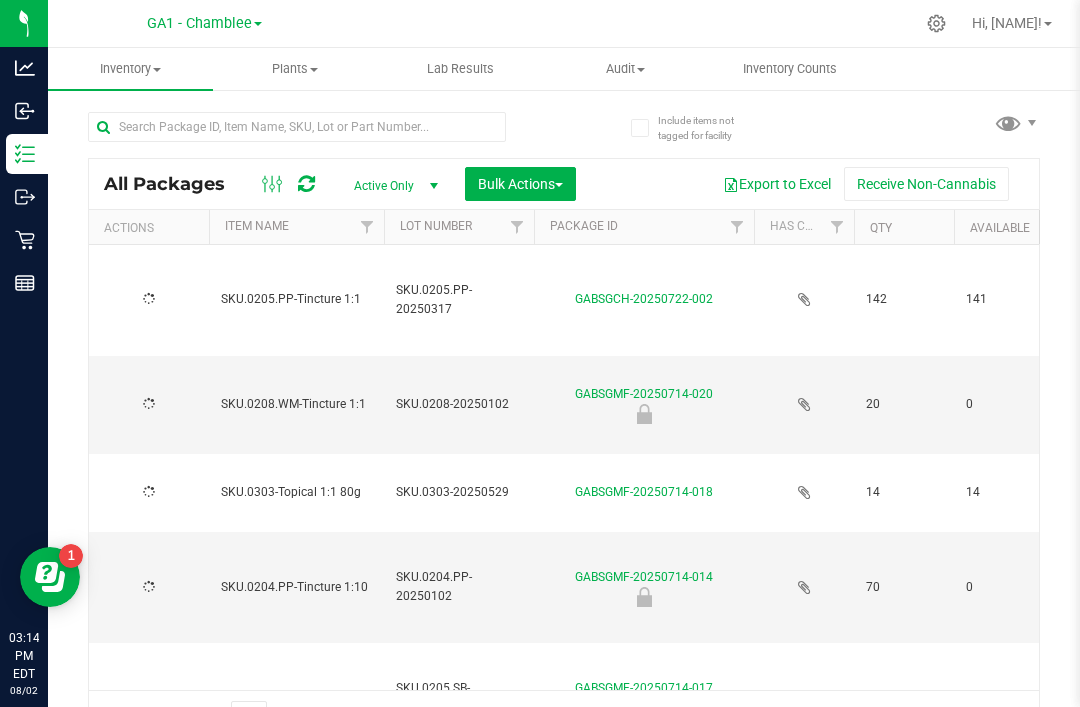 type on "2025-03-17" 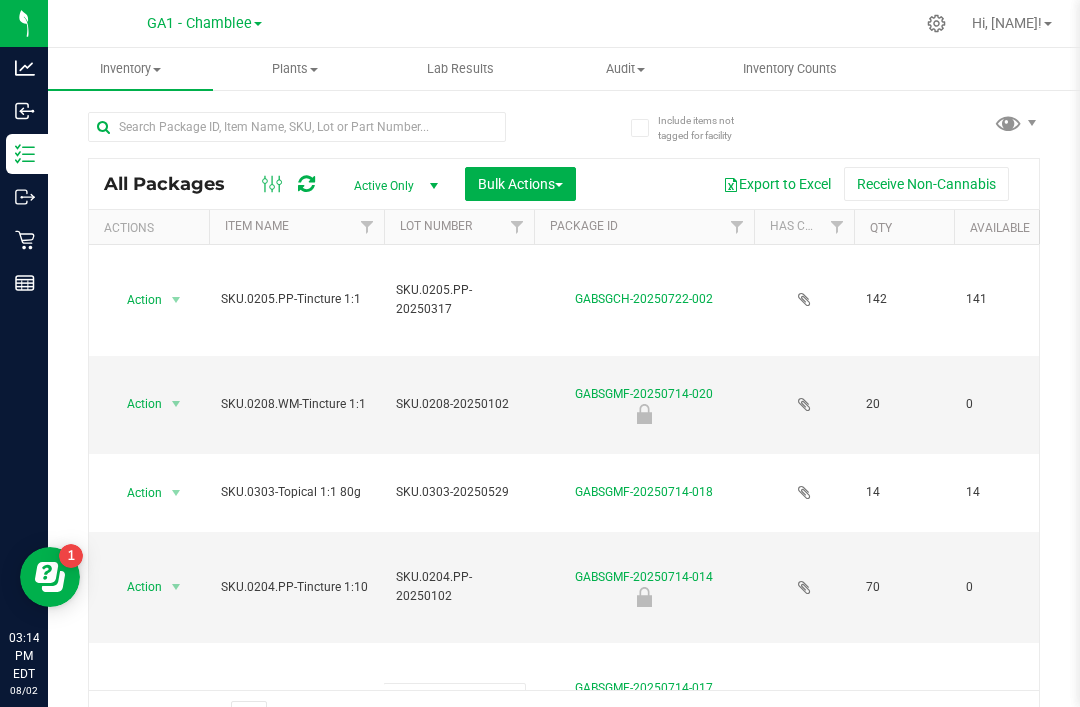 scroll, scrollTop: 64, scrollLeft: 0, axis: vertical 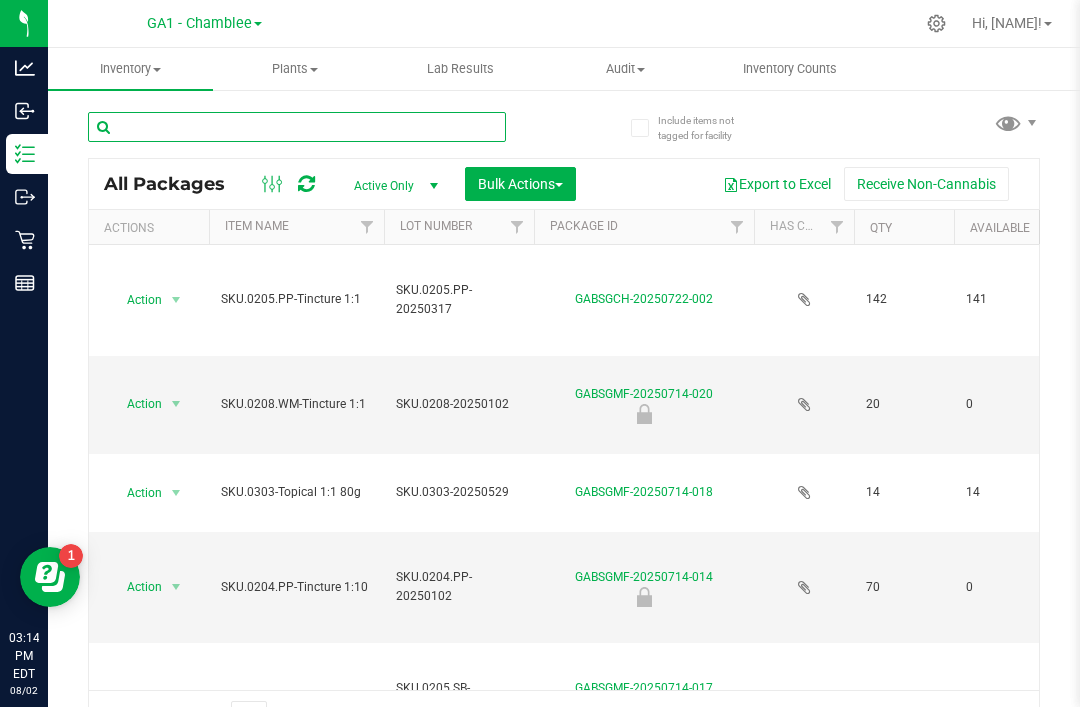 click at bounding box center (297, 127) 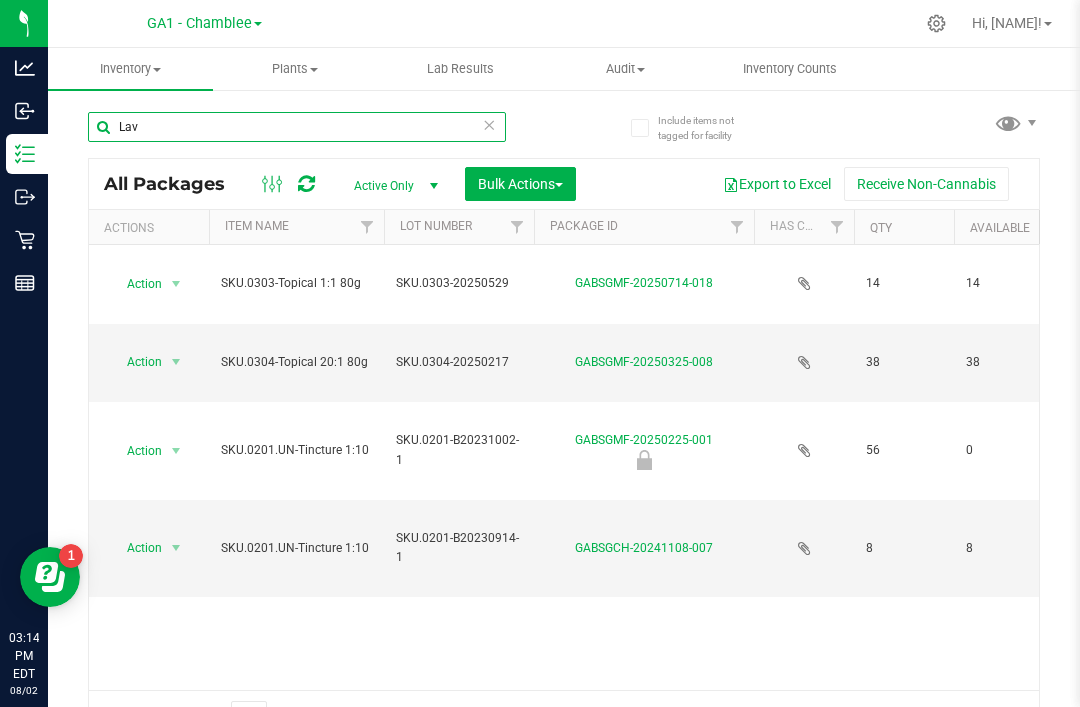 type on "Lav" 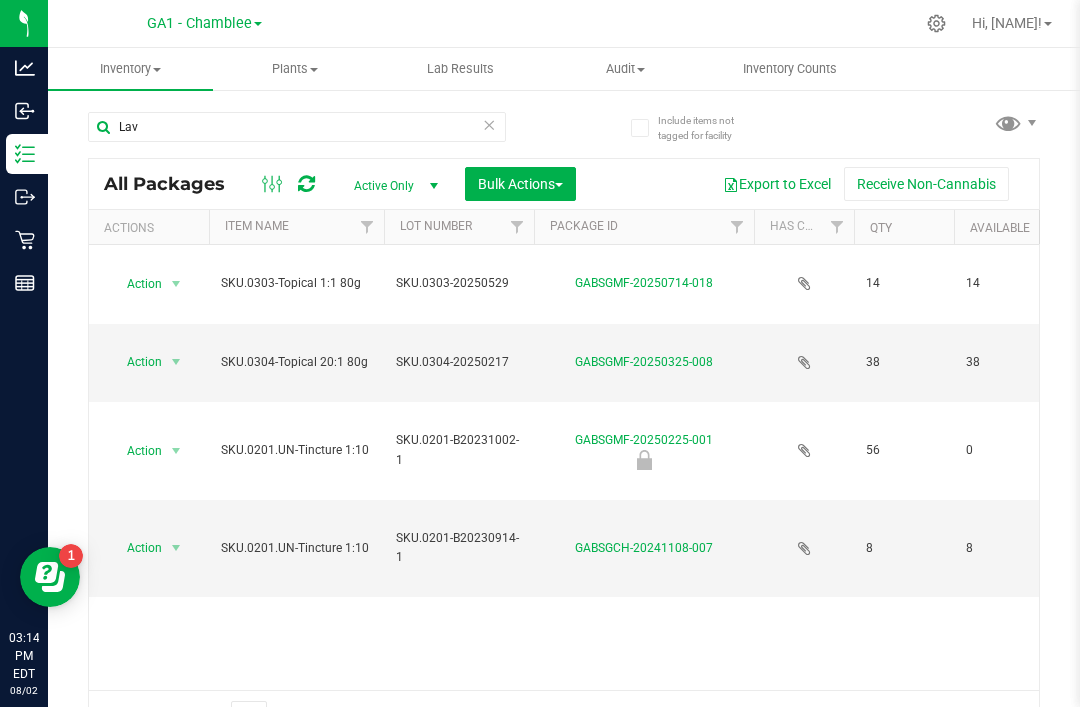 click on "GABSGMF-20250325-008" at bounding box center (644, 362) 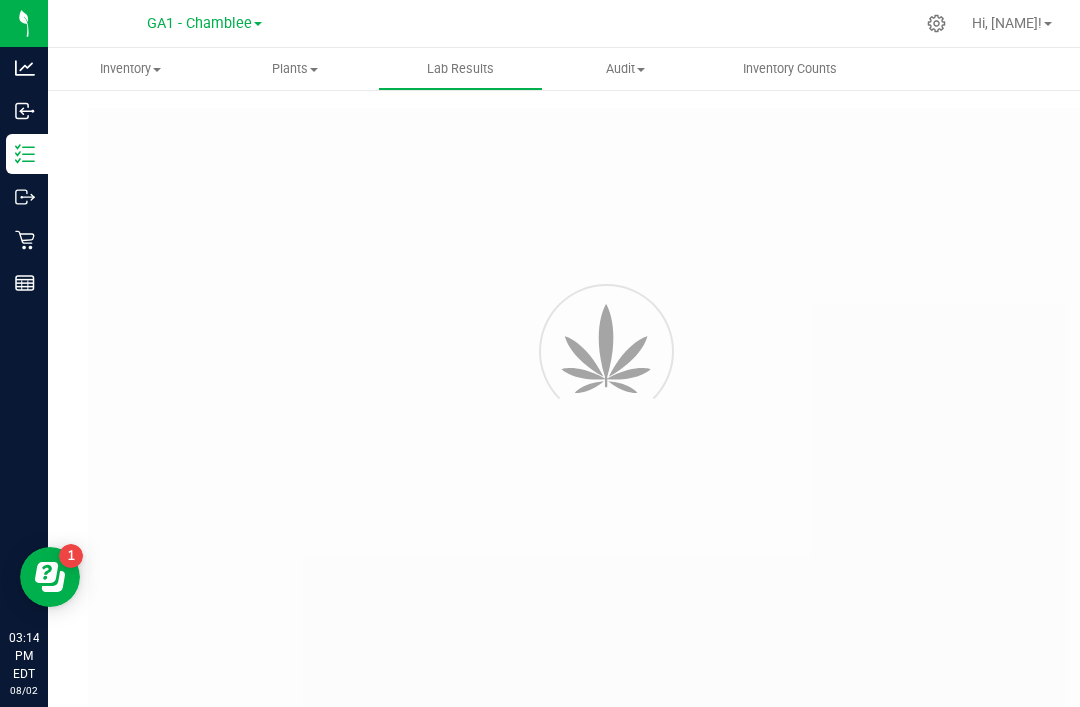 type on "GABSGMF-20250217-009" 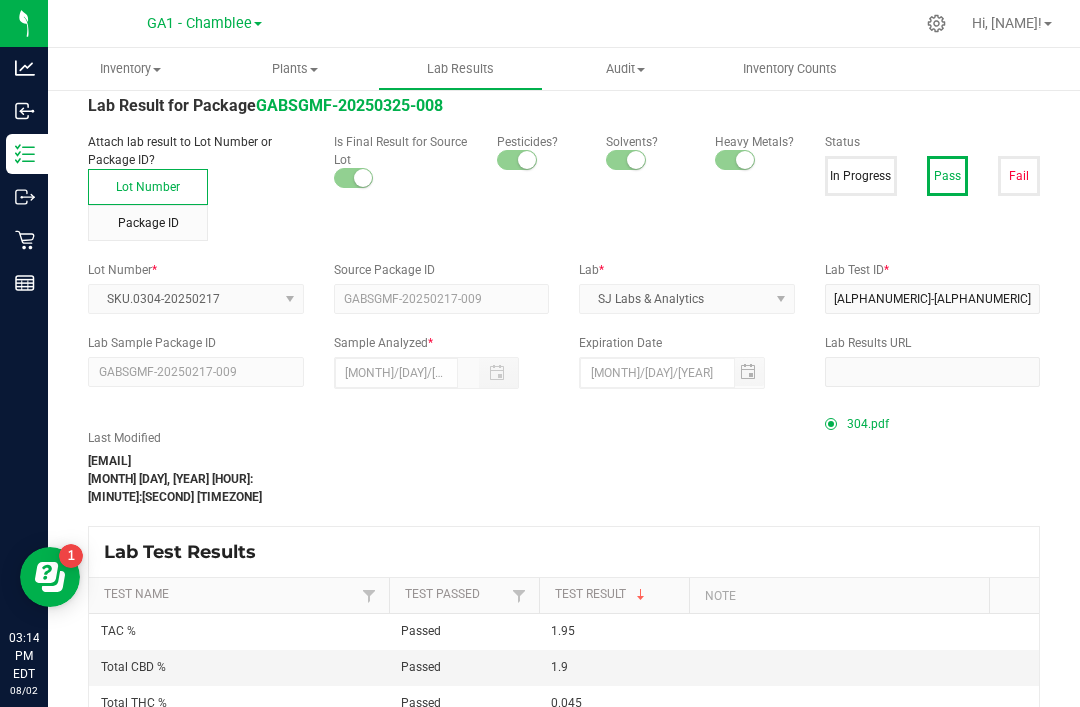 scroll, scrollTop: 63, scrollLeft: 0, axis: vertical 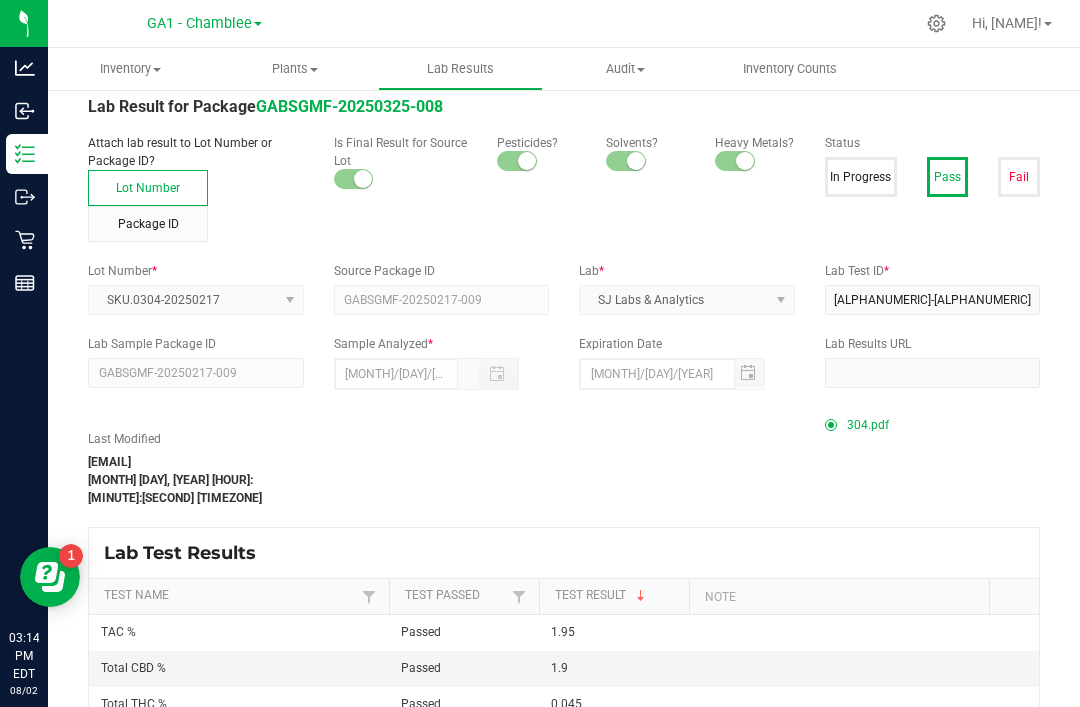 click on "304.pdf" at bounding box center [868, 425] 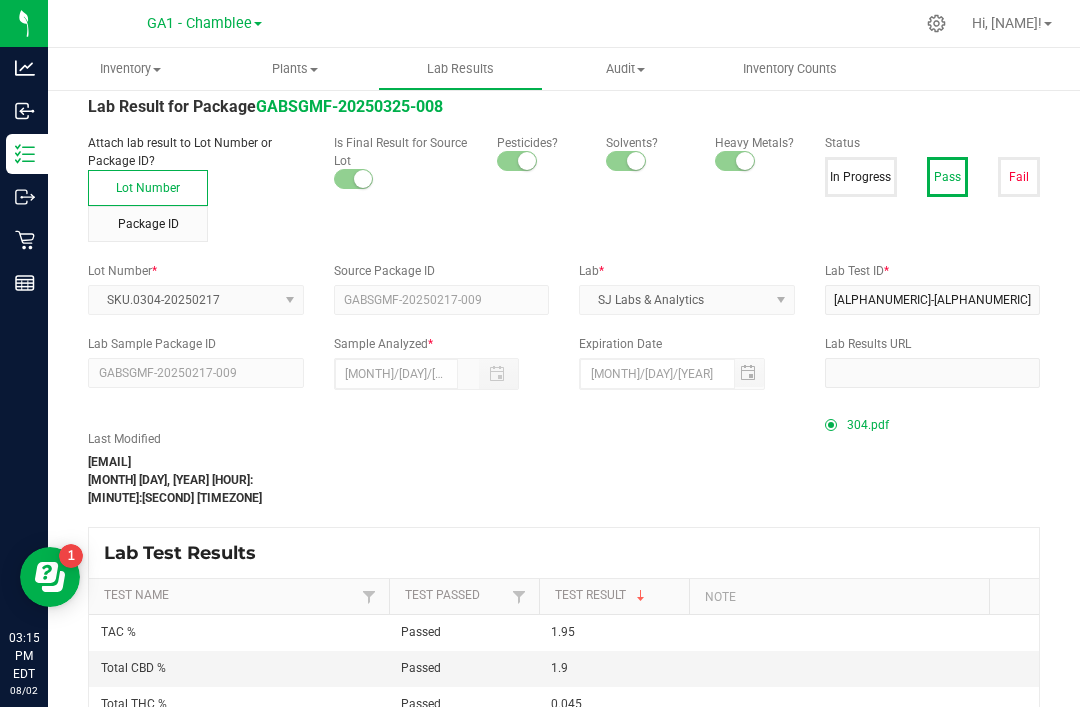 click on "304.pdf" at bounding box center (868, 425) 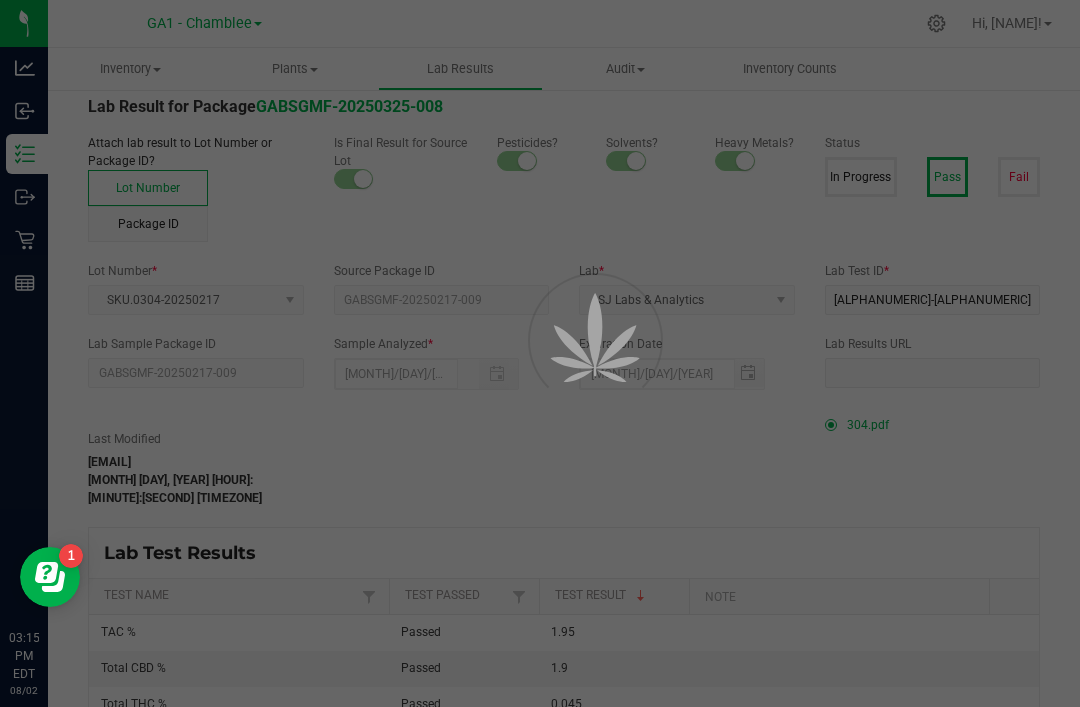 scroll, scrollTop: 0, scrollLeft: 0, axis: both 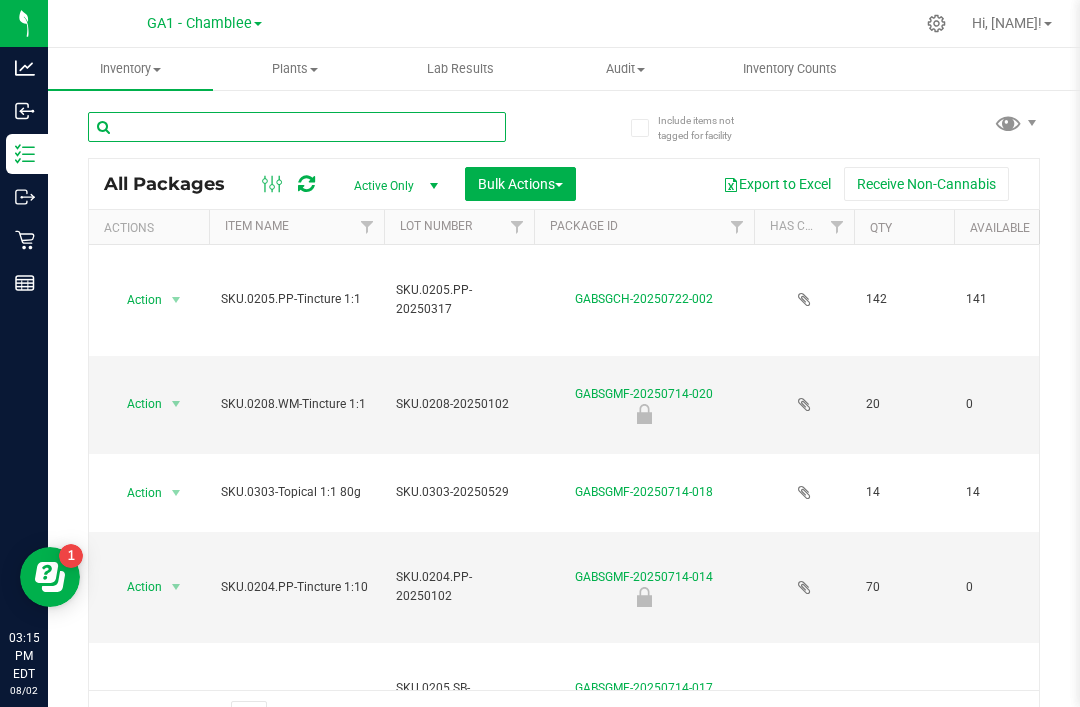 click at bounding box center [297, 127] 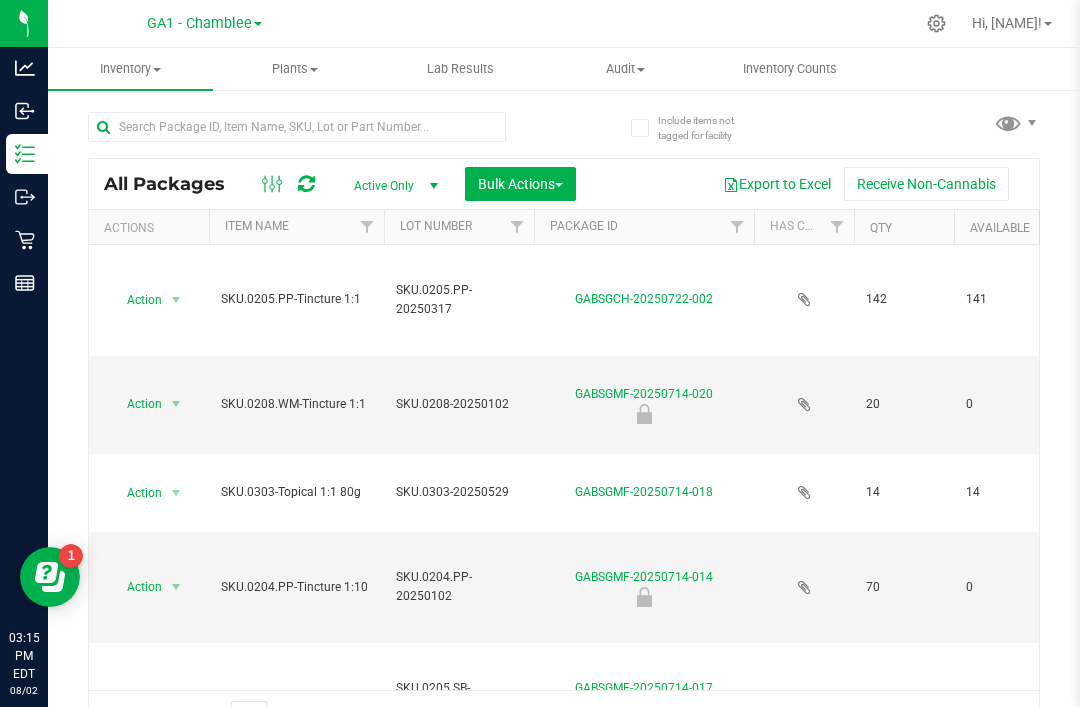 click on "GA1 - Chamblee" at bounding box center [199, 23] 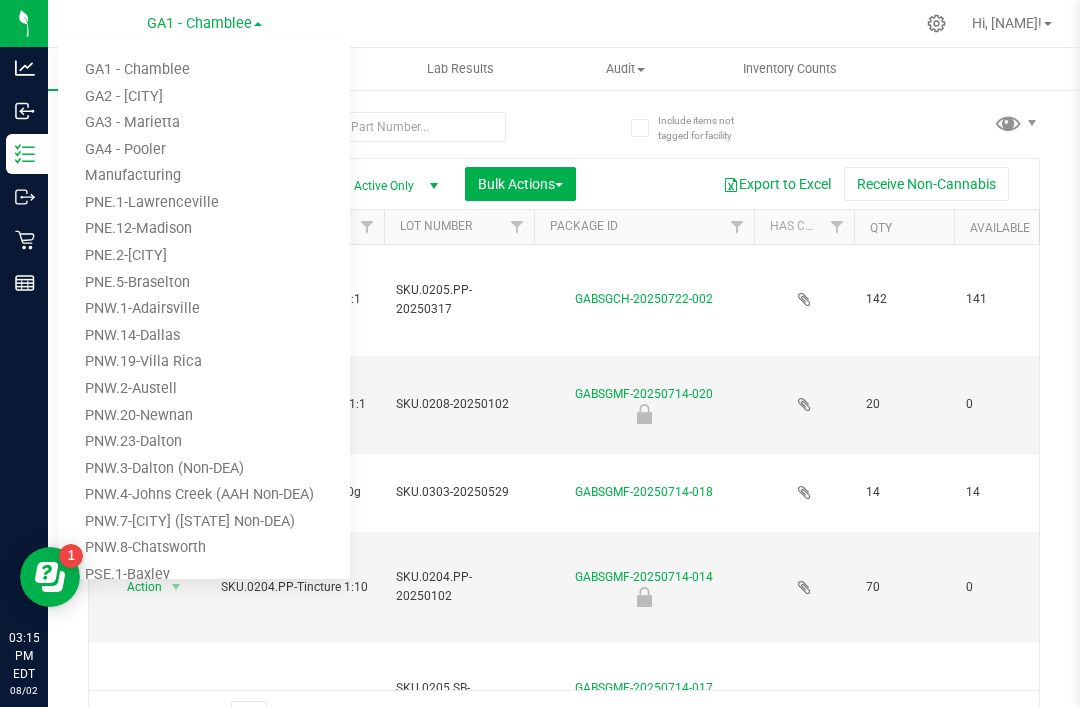 click on "GA3 - Marietta" at bounding box center [204, 123] 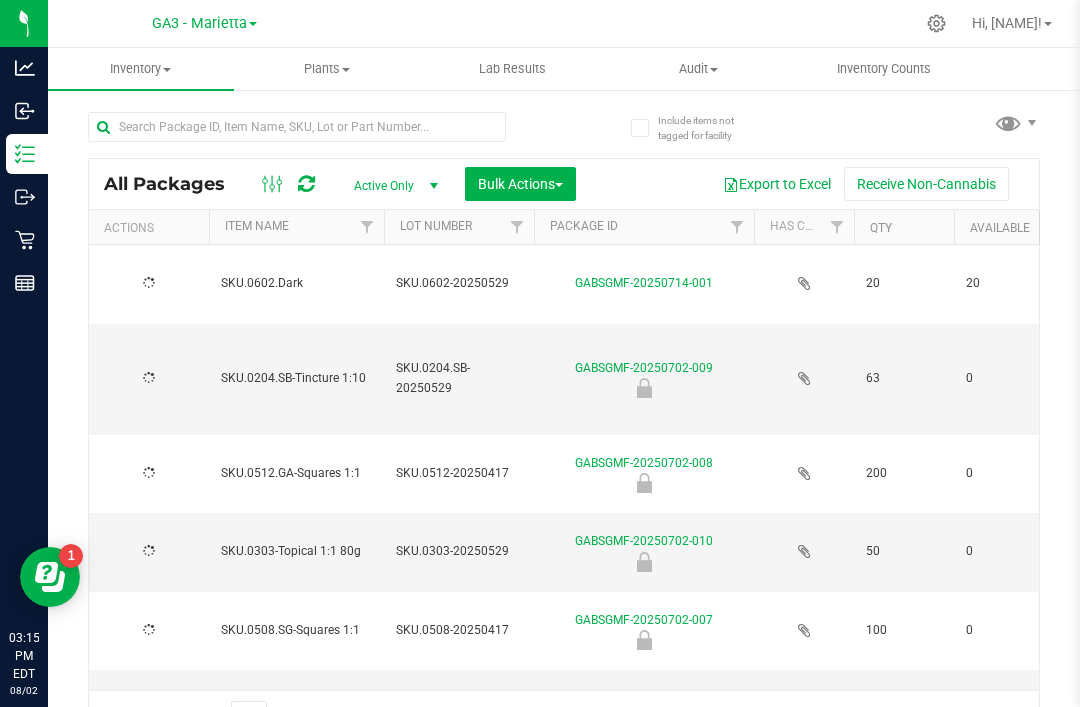 type on "2026-05-29" 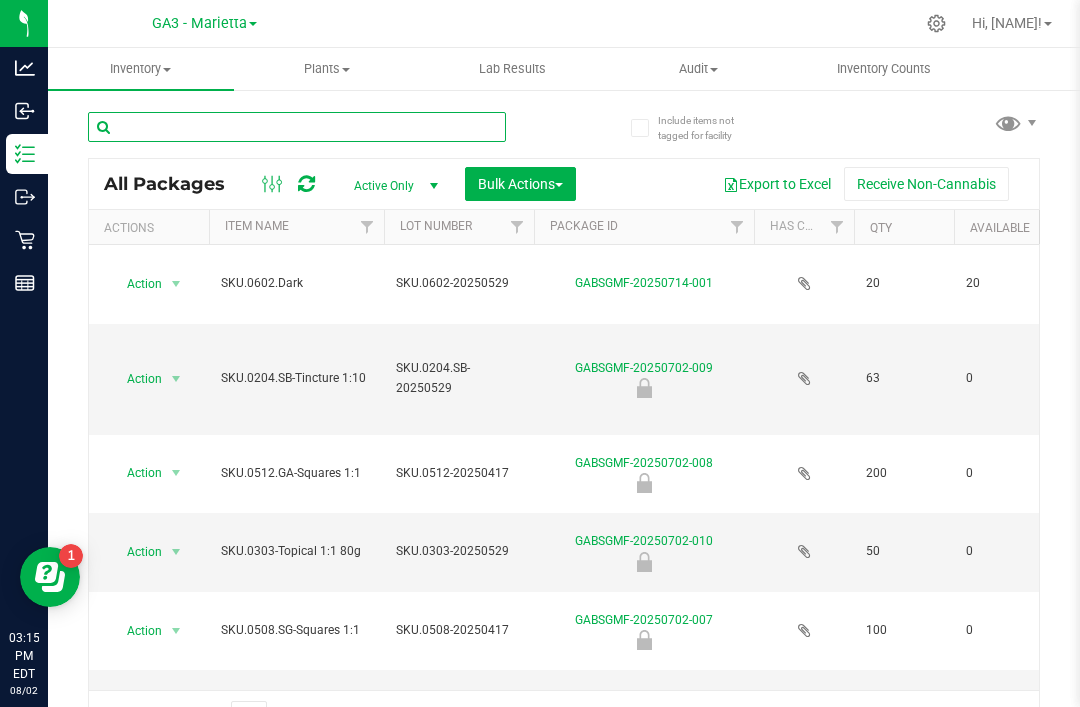 click at bounding box center (297, 127) 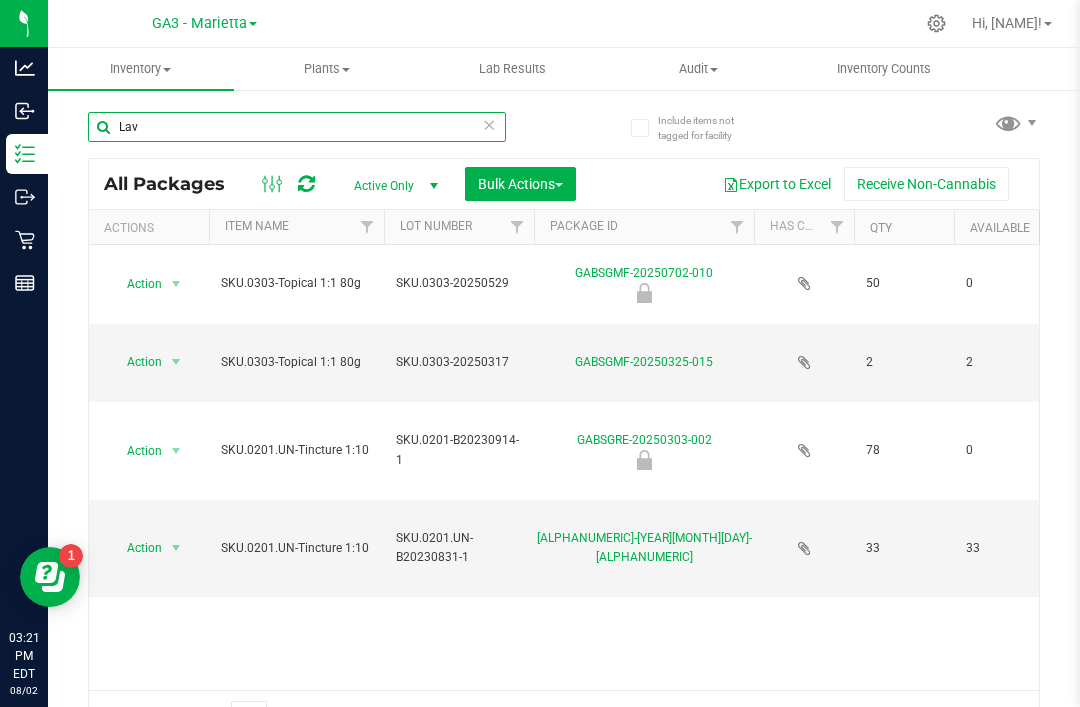 type on "Lav" 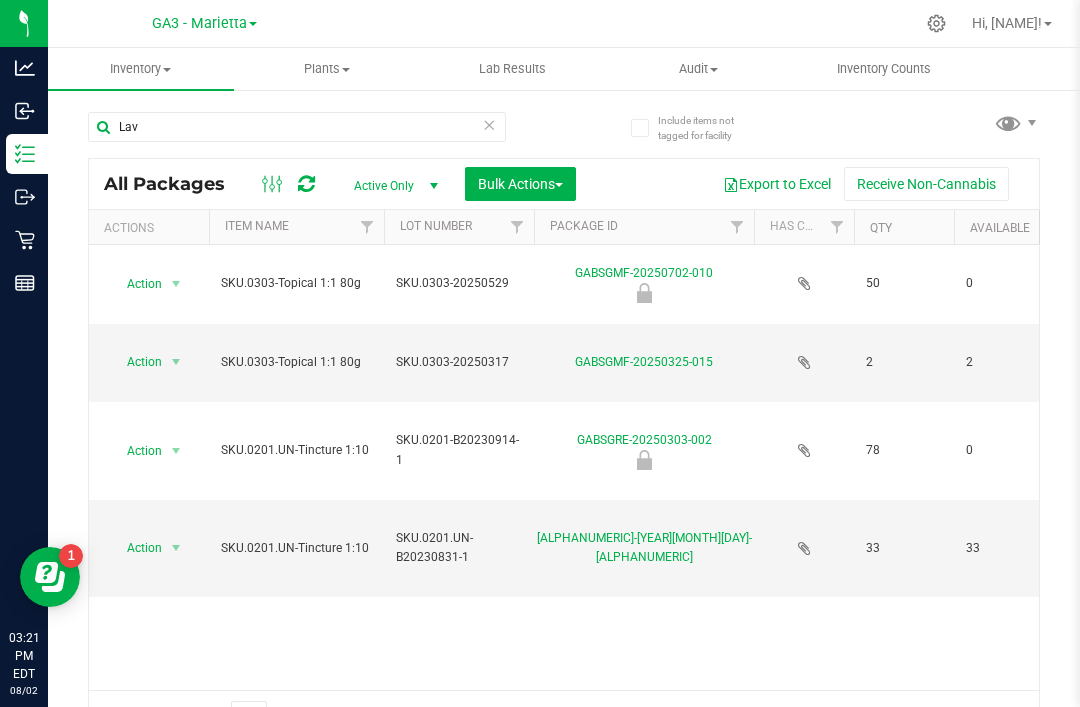 click on "GA3 - Marietta" at bounding box center (199, 23) 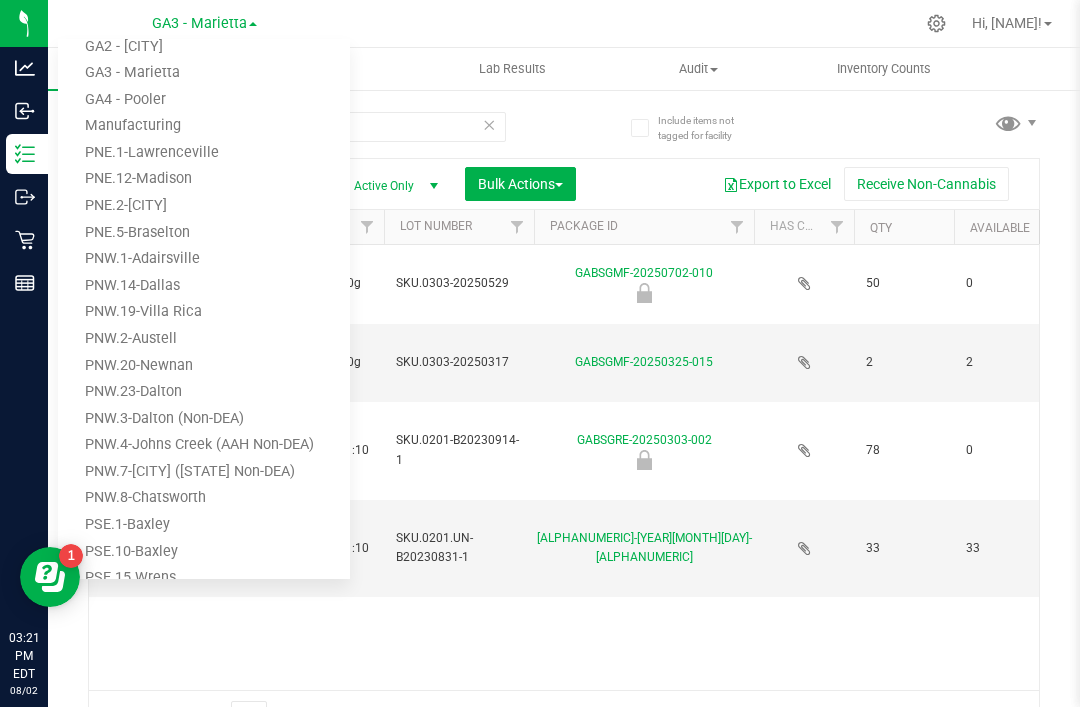 scroll, scrollTop: 135, scrollLeft: 0, axis: vertical 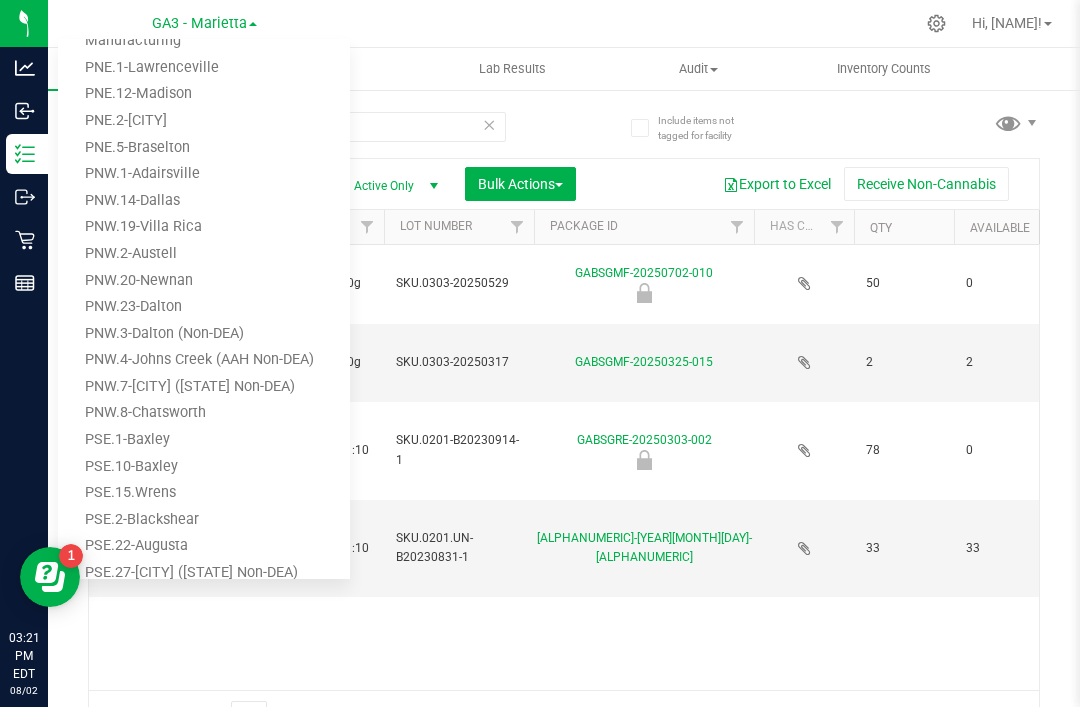 click on "PNW.7-[CITY] ([STATE] Non-DEA)" at bounding box center (204, 387) 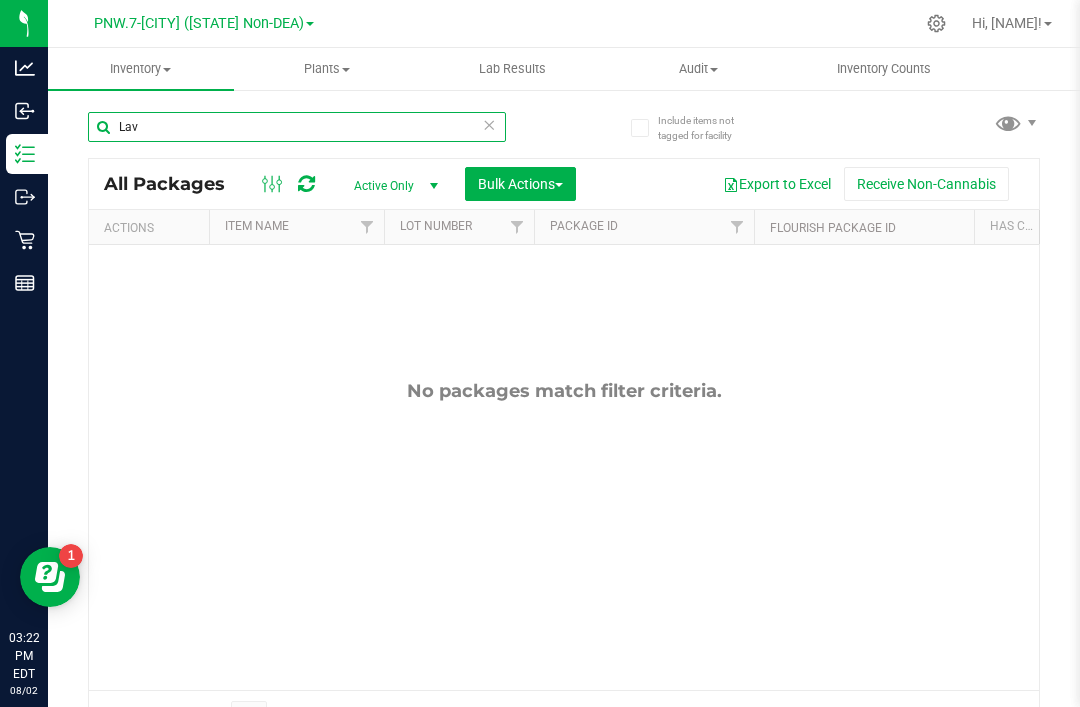 click on "Lav" at bounding box center (297, 127) 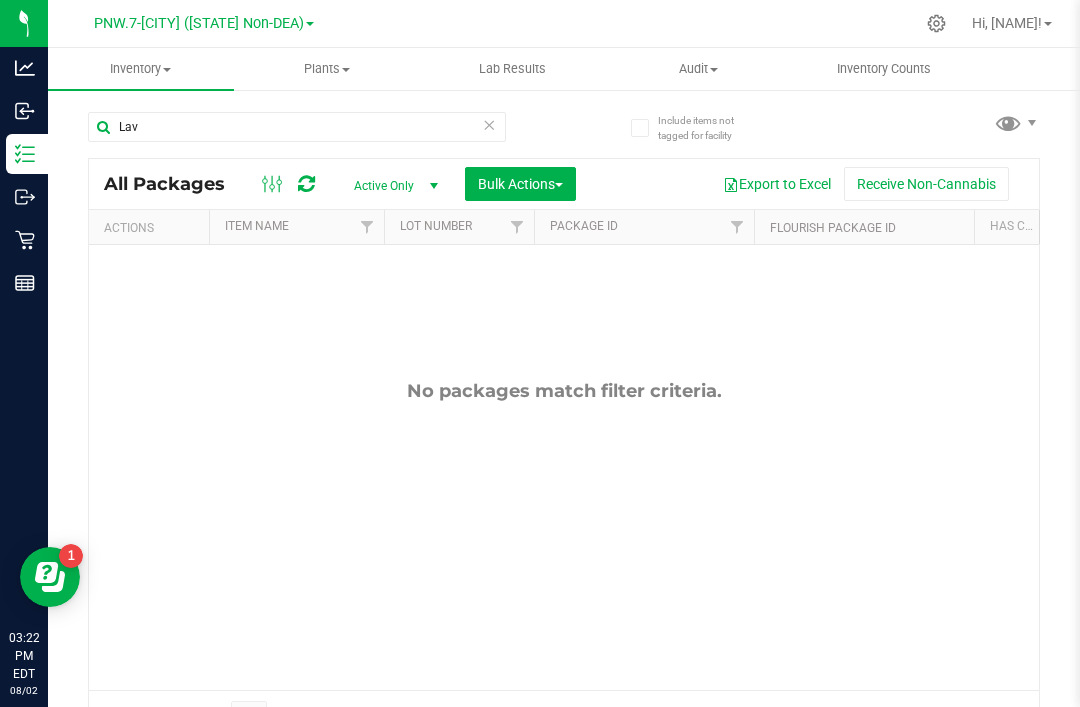 click on "PNW.7-[CITY] ([STATE] Non-DEA)" at bounding box center [199, 23] 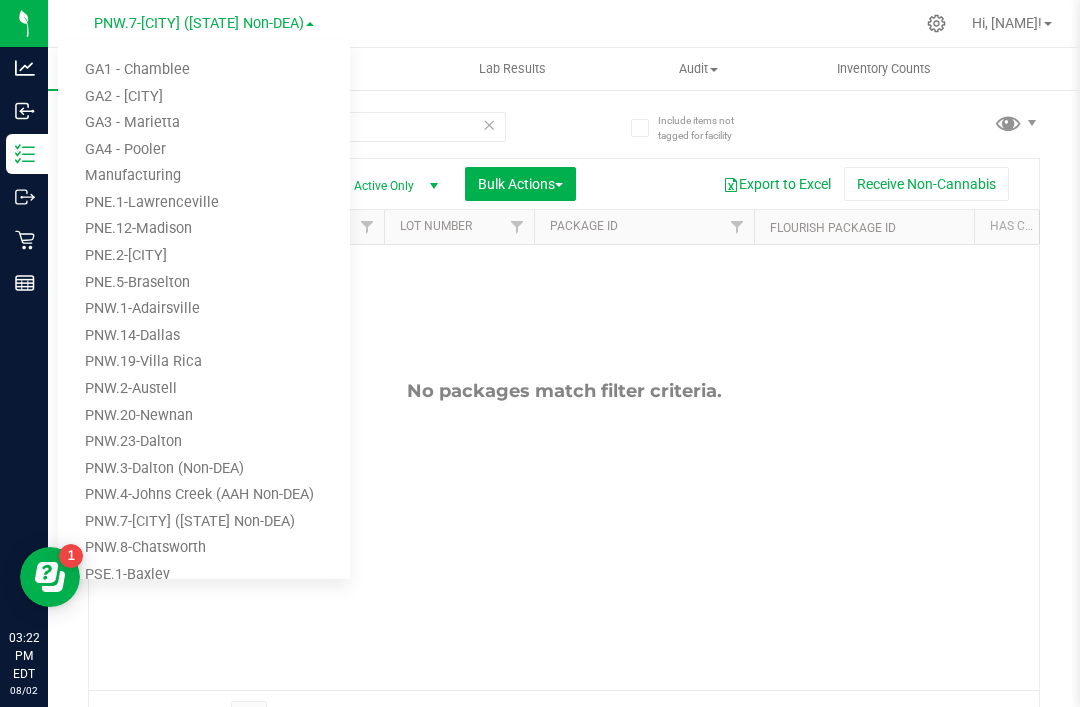scroll, scrollTop: 0, scrollLeft: 0, axis: both 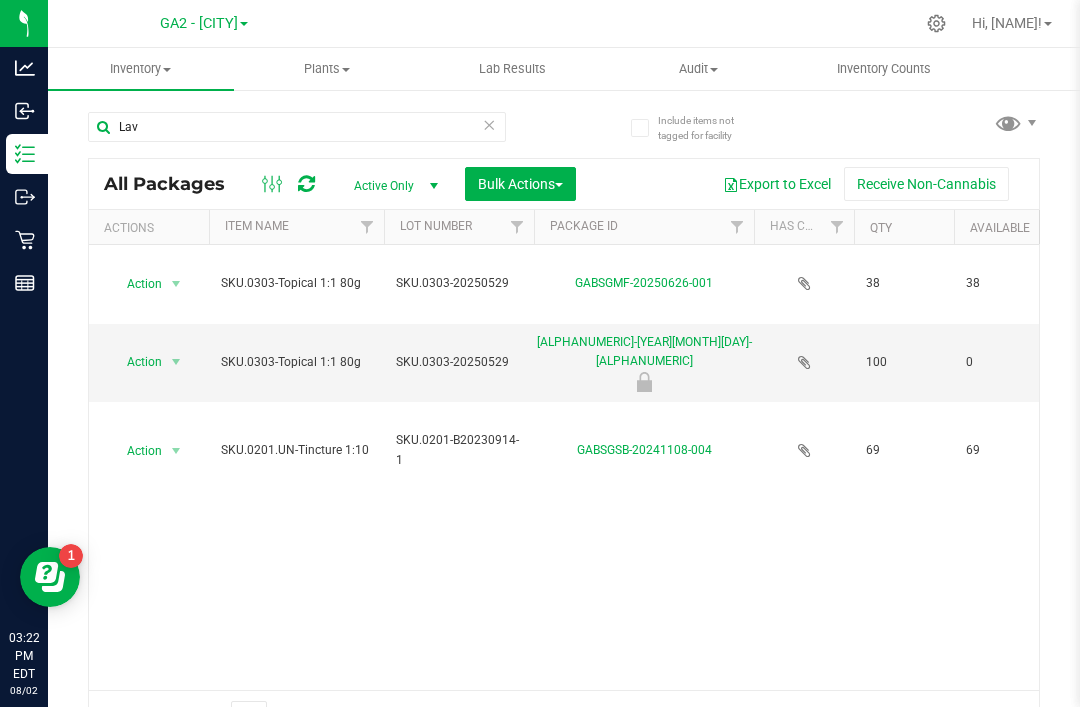 click at bounding box center [489, 124] 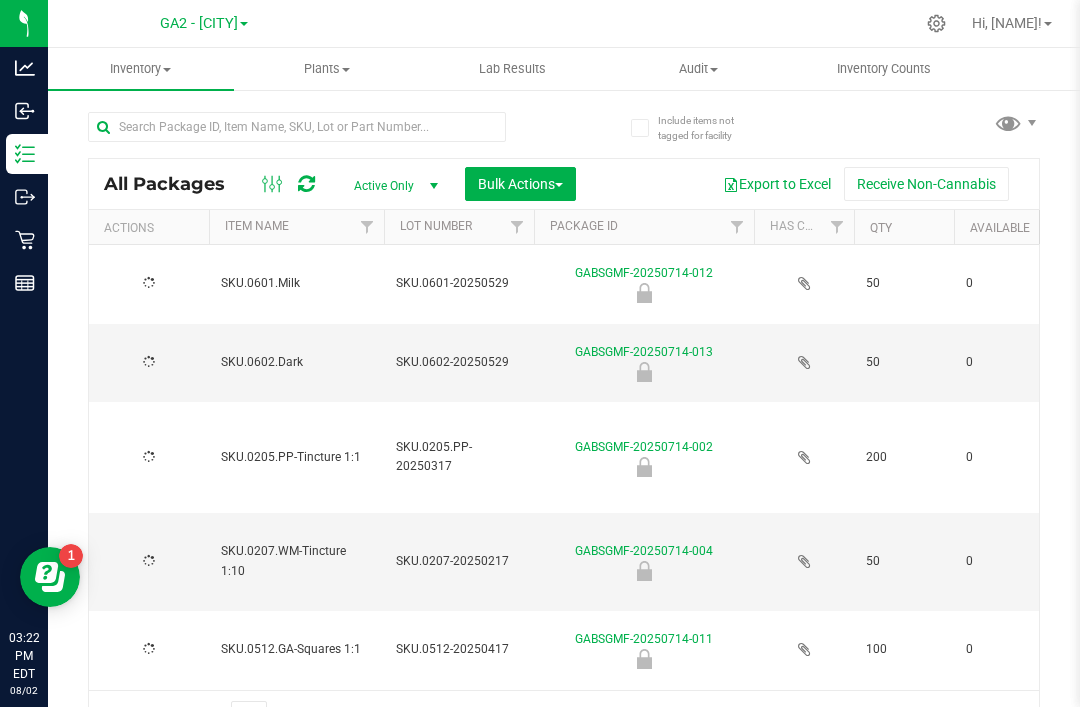 type on "2025-05-29" 